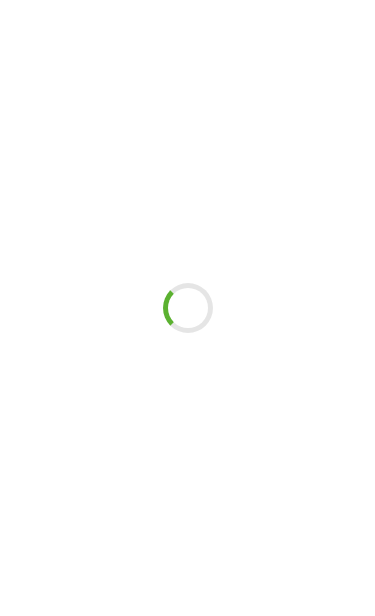 scroll, scrollTop: 0, scrollLeft: 0, axis: both 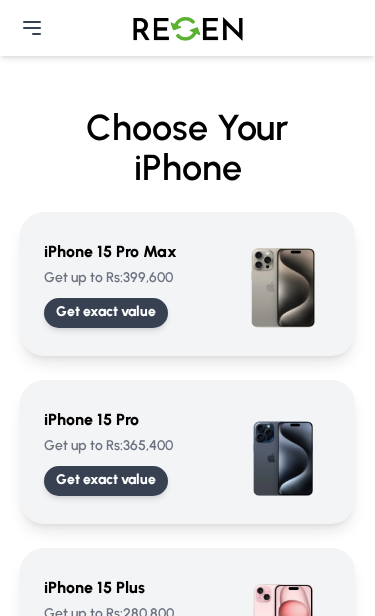 click at bounding box center [283, 284] 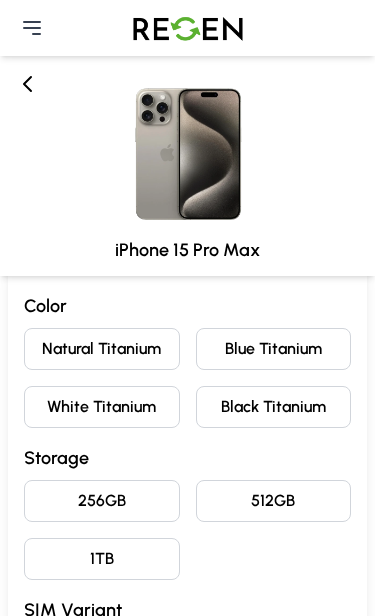 click on "Blue Titanium" at bounding box center (274, 349) 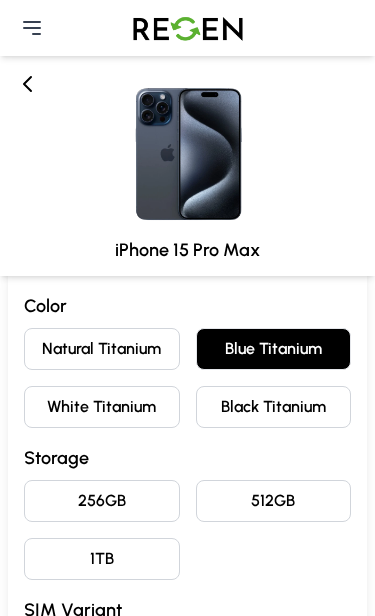 click on "256GB" at bounding box center [102, 501] 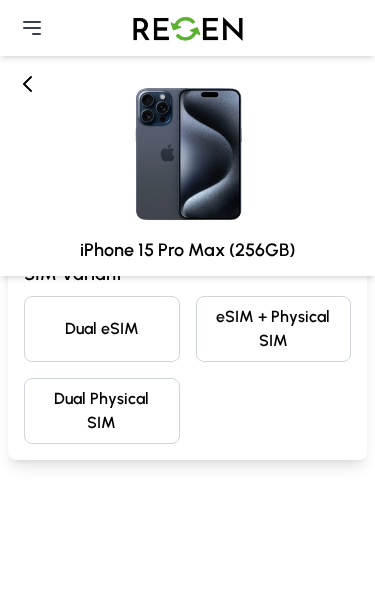 scroll, scrollTop: 337, scrollLeft: 0, axis: vertical 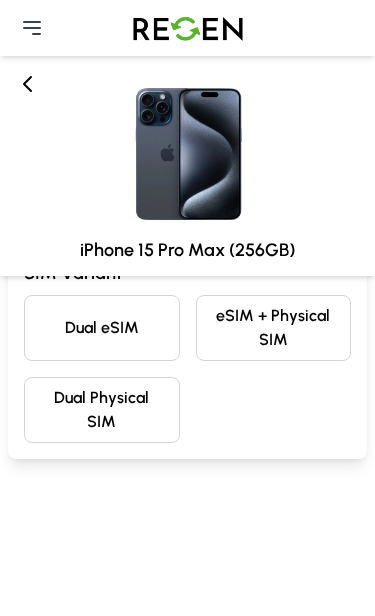 click on "eSIM + Physical SIM" at bounding box center [274, 328] 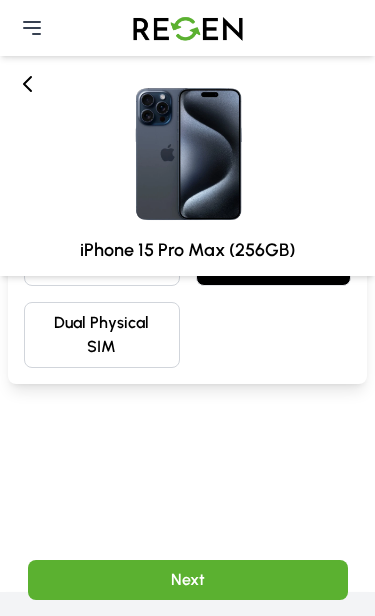 scroll, scrollTop: 413, scrollLeft: 0, axis: vertical 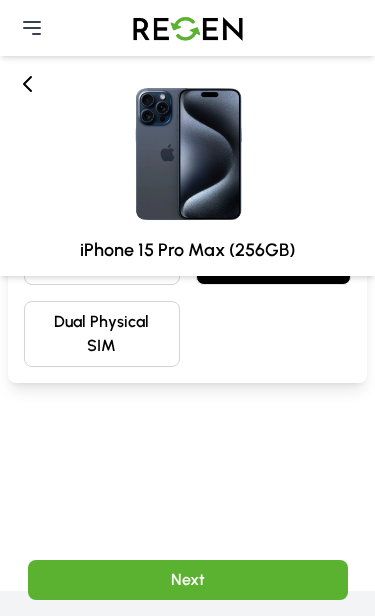 click on "Next" at bounding box center [188, 580] 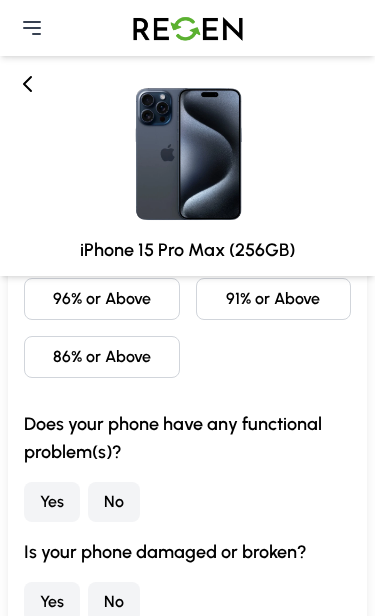 scroll, scrollTop: 0, scrollLeft: 0, axis: both 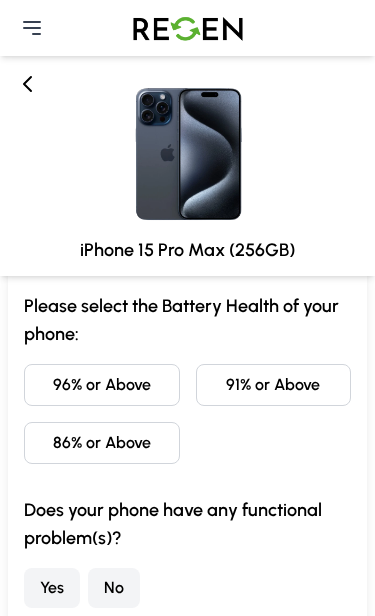 click on "91% or Above" at bounding box center (274, 385) 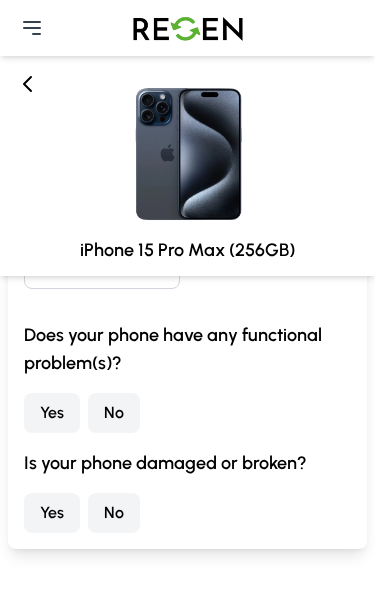 scroll, scrollTop: 178, scrollLeft: 0, axis: vertical 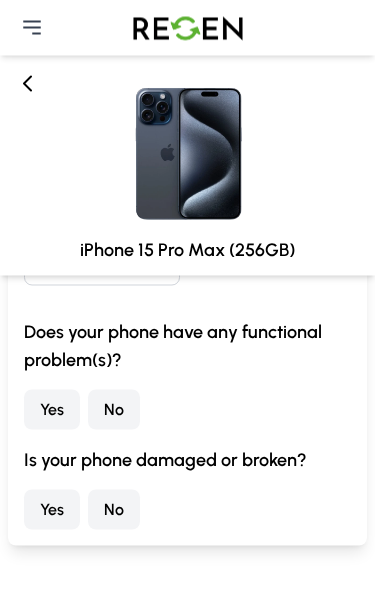 click on "No" at bounding box center (114, 510) 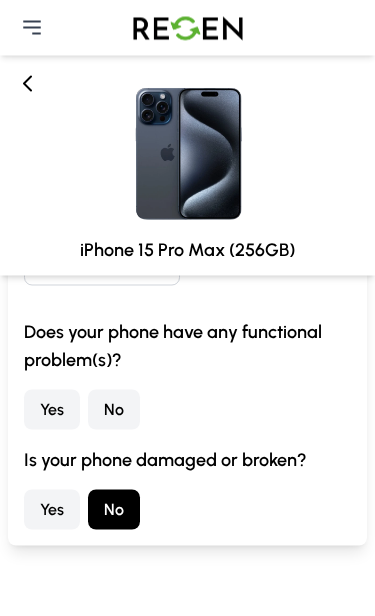 click on "Yes" at bounding box center (52, 410) 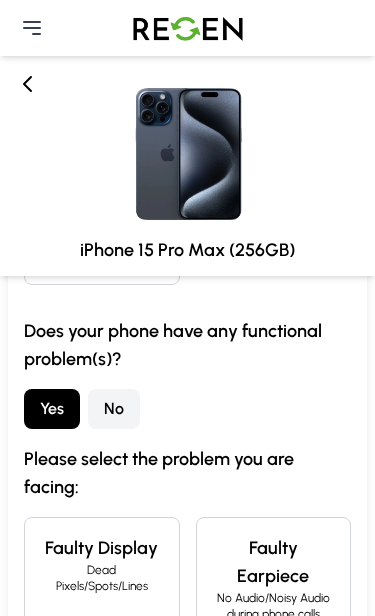 scroll, scrollTop: 174, scrollLeft: 0, axis: vertical 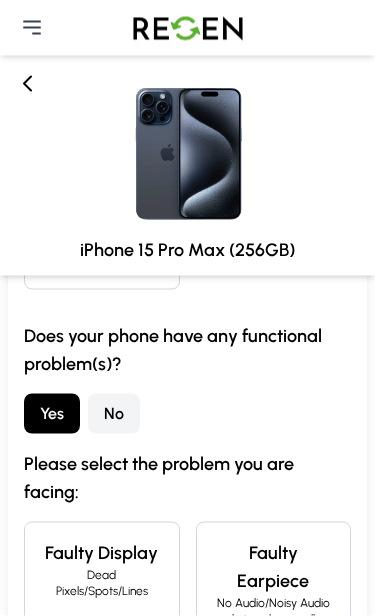 click on "No" at bounding box center (114, 414) 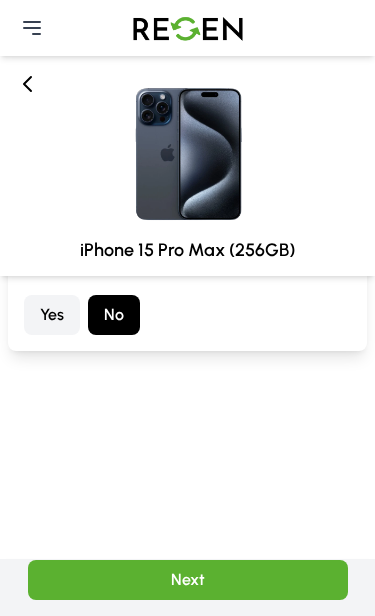 scroll, scrollTop: 375, scrollLeft: 0, axis: vertical 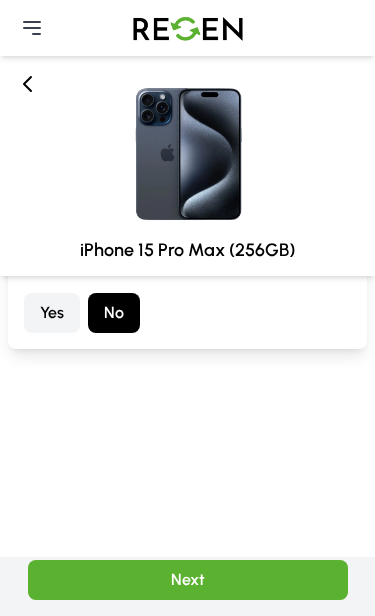 click on "Next" at bounding box center [188, 580] 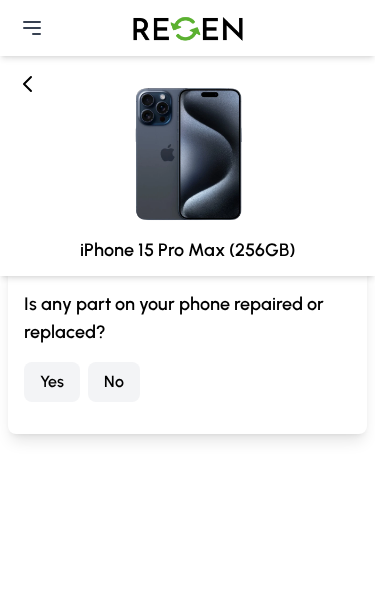 scroll, scrollTop: 0, scrollLeft: 0, axis: both 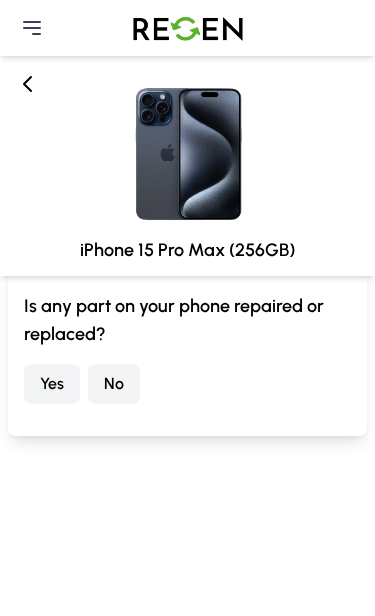 click on "Yes" at bounding box center [52, 384] 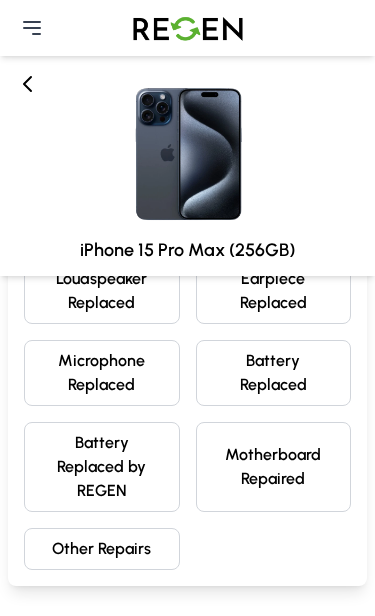 scroll, scrollTop: 396, scrollLeft: 0, axis: vertical 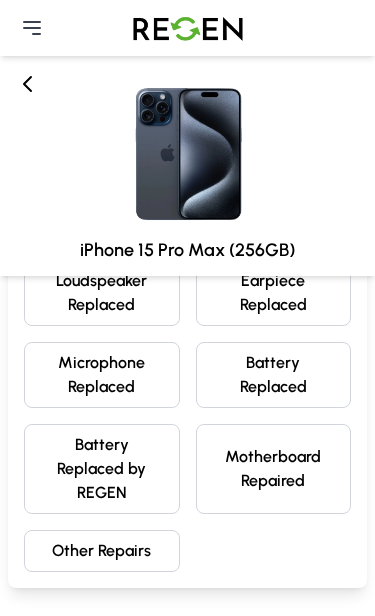 click on "Motherboard Repaired" at bounding box center [274, 469] 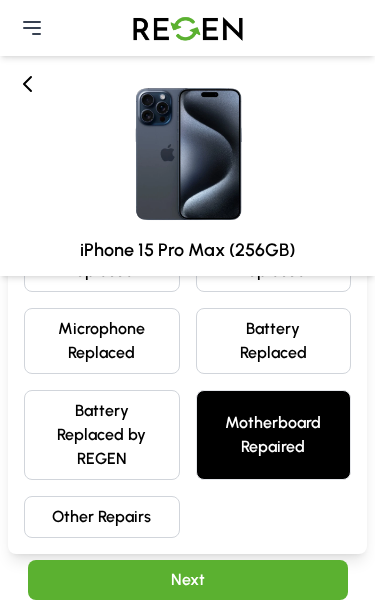 scroll, scrollTop: 431, scrollLeft: 0, axis: vertical 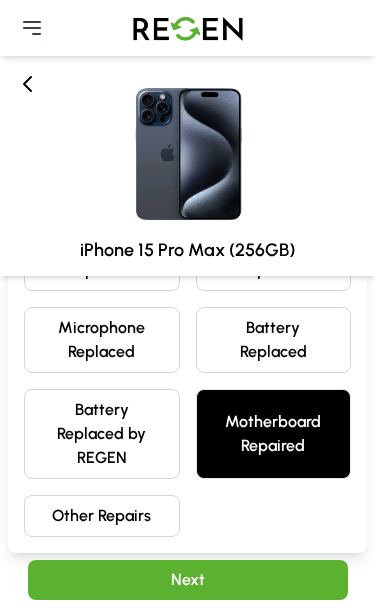 click on "Next" at bounding box center [188, 580] 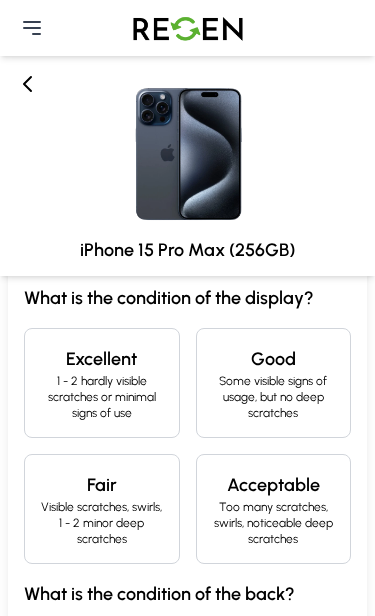 scroll, scrollTop: 0, scrollLeft: 0, axis: both 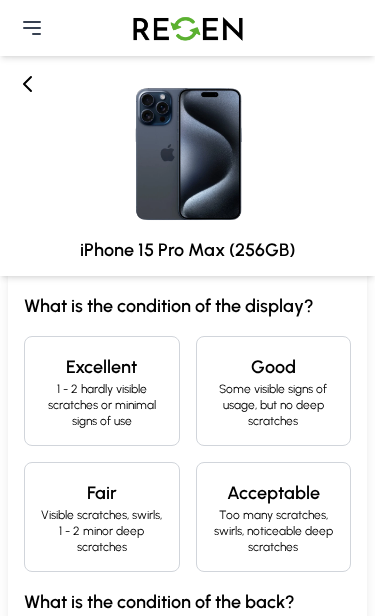 click on "1 - 2 hardly visible scratches or minimal signs of use" at bounding box center (102, 405) 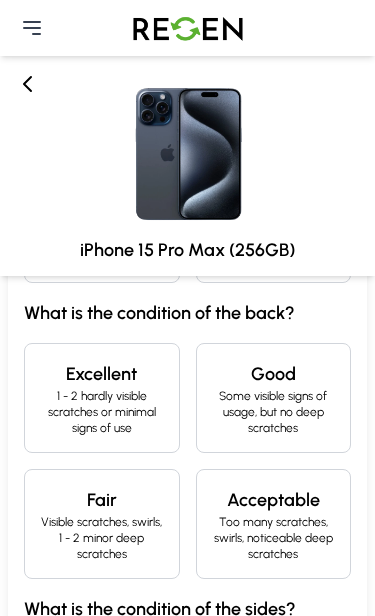 scroll, scrollTop: 309, scrollLeft: 0, axis: vertical 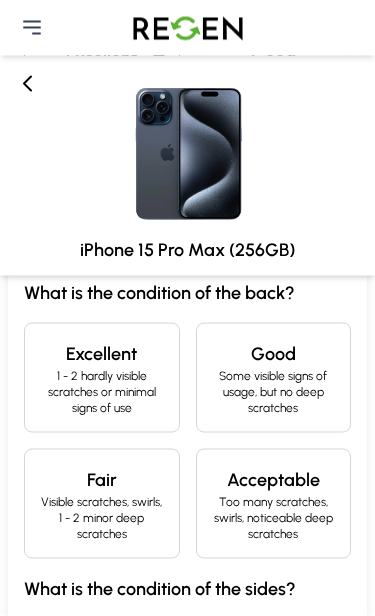 click on "1 - 2 hardly visible scratches or minimal signs of use" at bounding box center [102, 392] 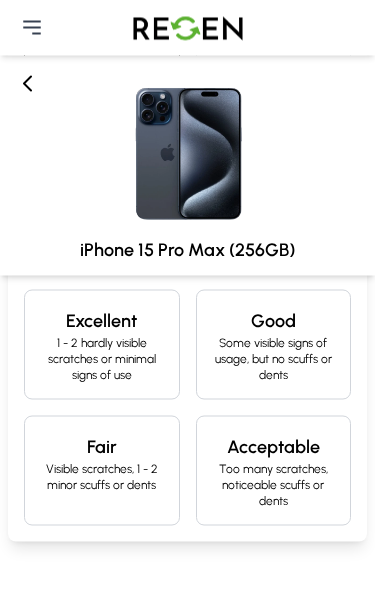 scroll, scrollTop: 637, scrollLeft: 0, axis: vertical 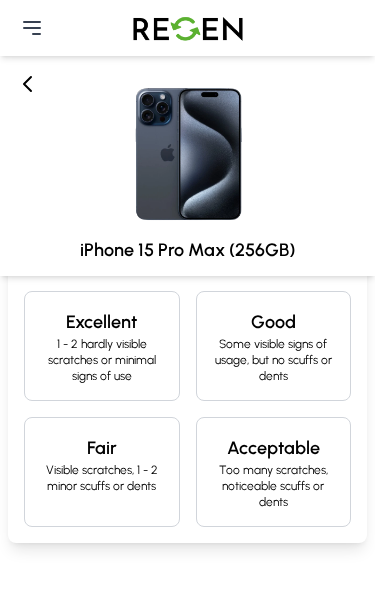 click on "Excellent" at bounding box center (102, 322) 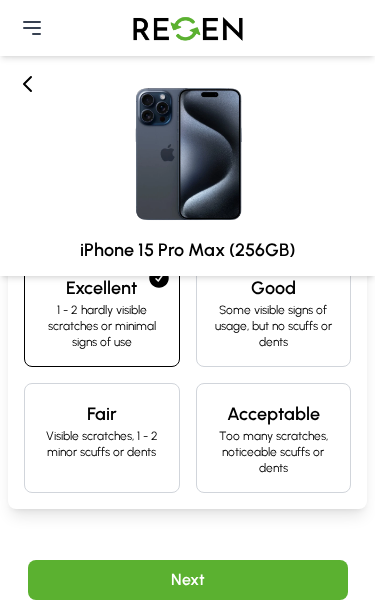 scroll, scrollTop: 672, scrollLeft: 0, axis: vertical 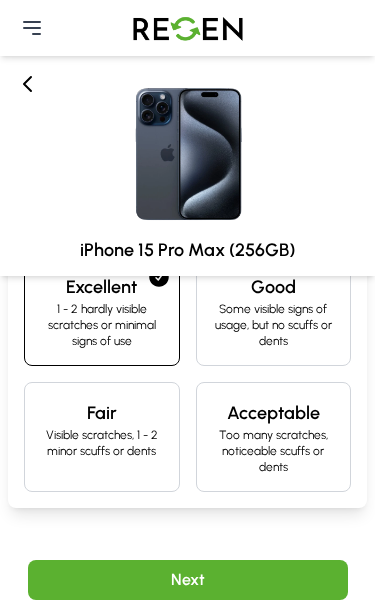 click on "Next" at bounding box center [188, 580] 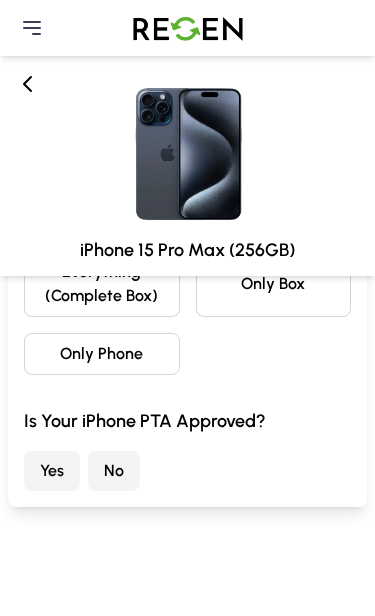 scroll, scrollTop: 0, scrollLeft: 0, axis: both 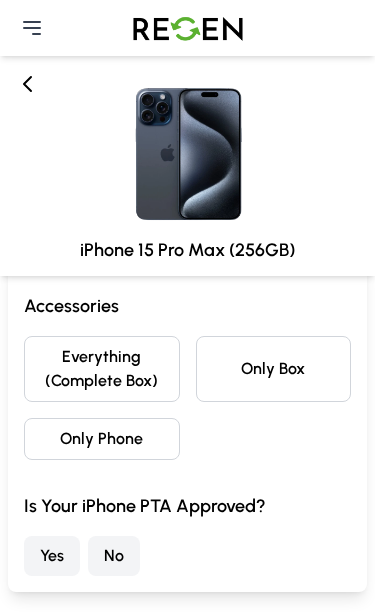 click on "Everything (Complete Box)" at bounding box center (102, 369) 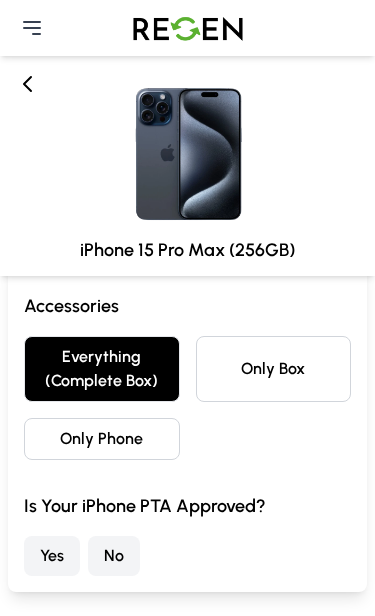 click on "No" at bounding box center (114, 556) 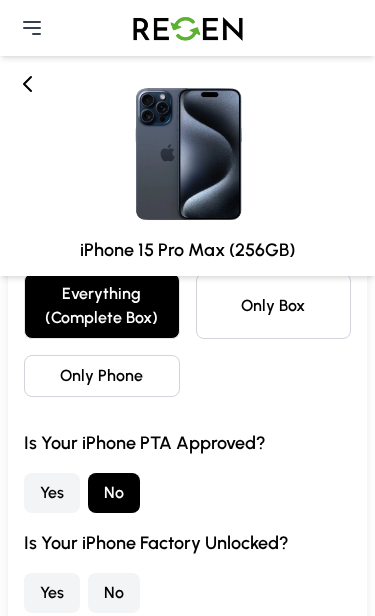 scroll, scrollTop: 118, scrollLeft: 0, axis: vertical 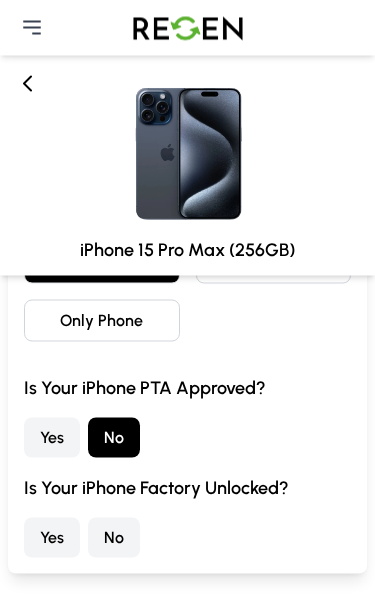 click on "Yes" at bounding box center [52, 538] 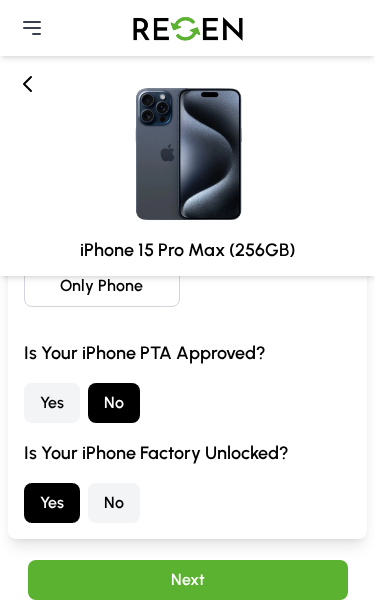 scroll, scrollTop: 154, scrollLeft: 0, axis: vertical 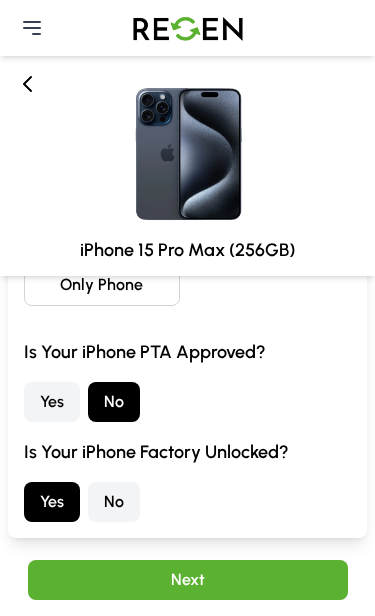 click on "Next" at bounding box center [188, 580] 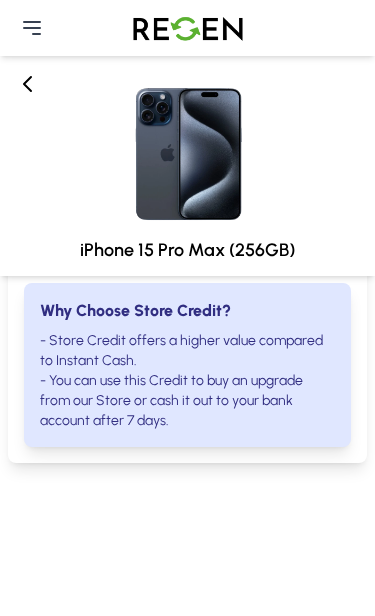 scroll, scrollTop: 0, scrollLeft: 0, axis: both 